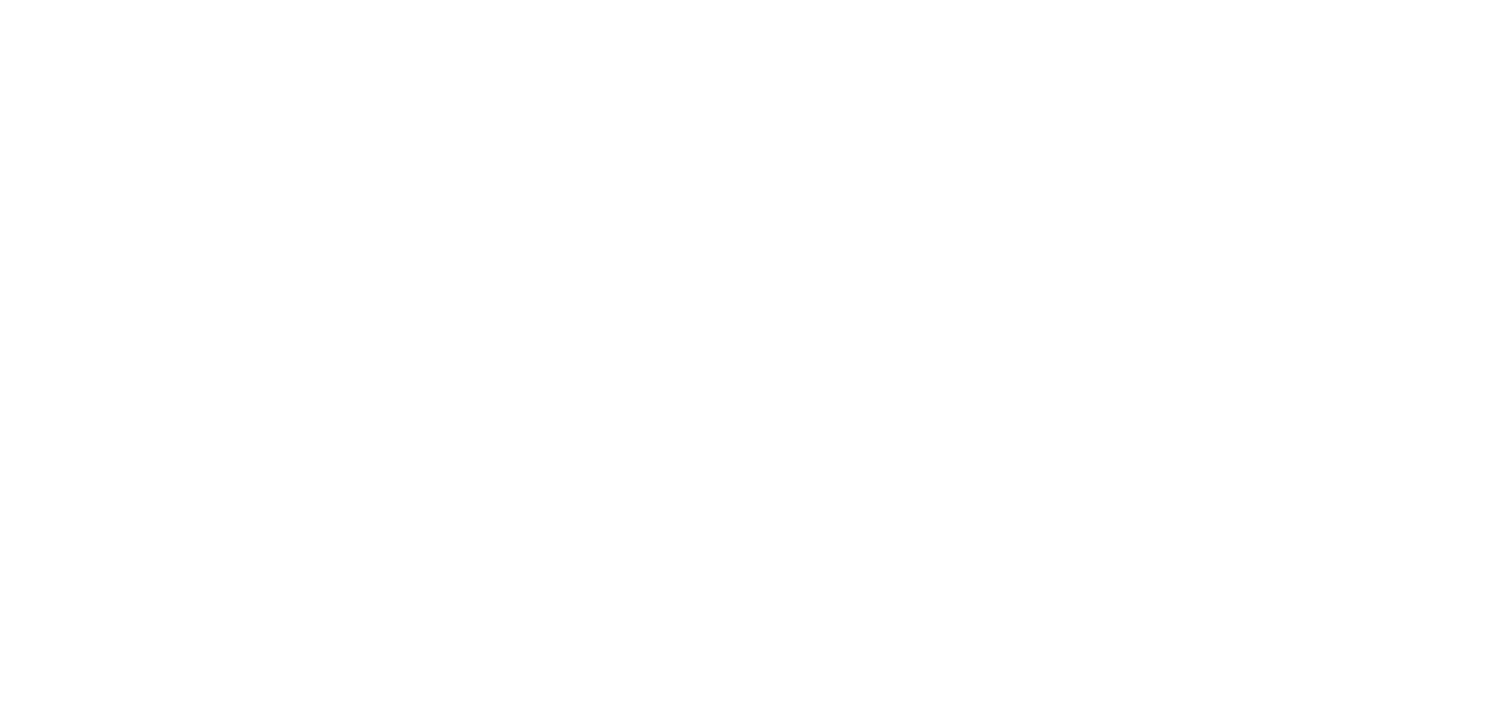 scroll, scrollTop: 0, scrollLeft: 0, axis: both 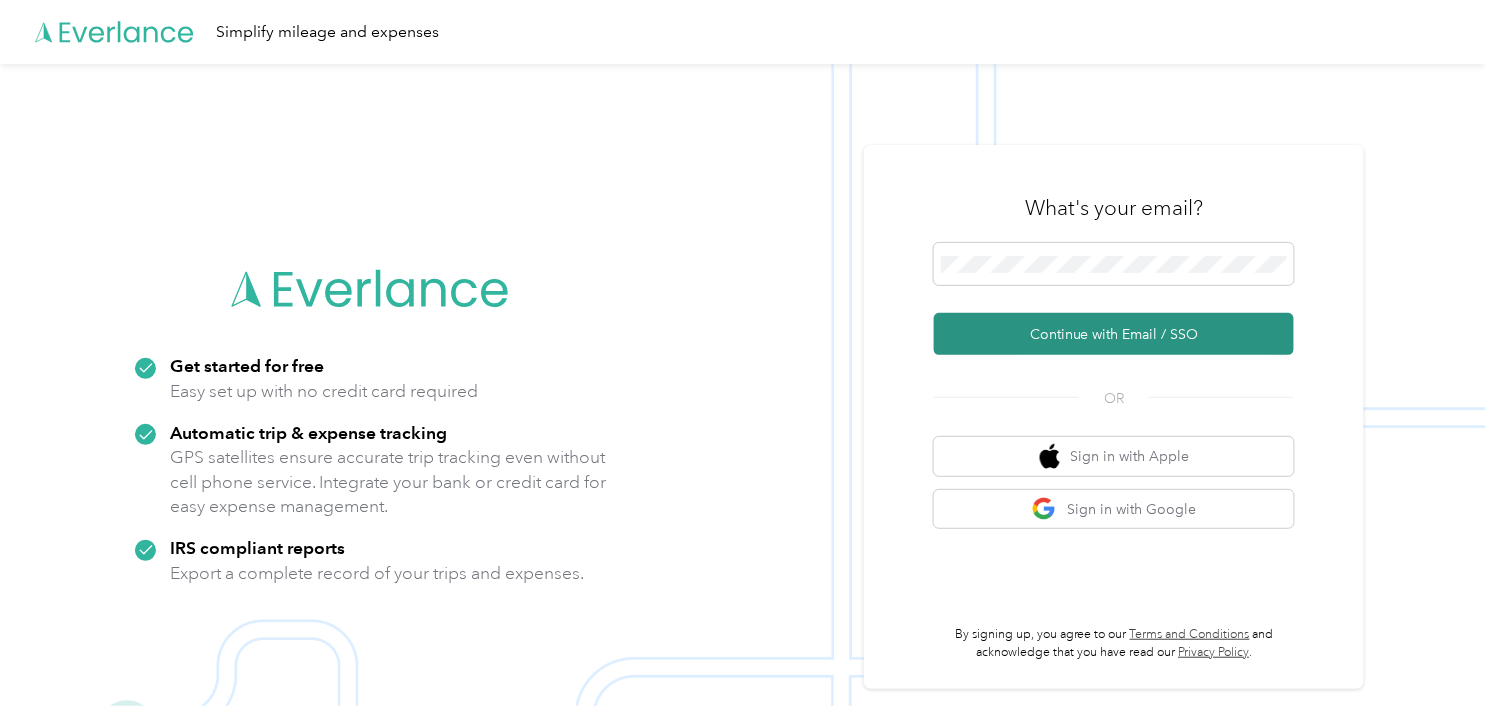 click on "Continue with Email / SSO" at bounding box center [1114, 334] 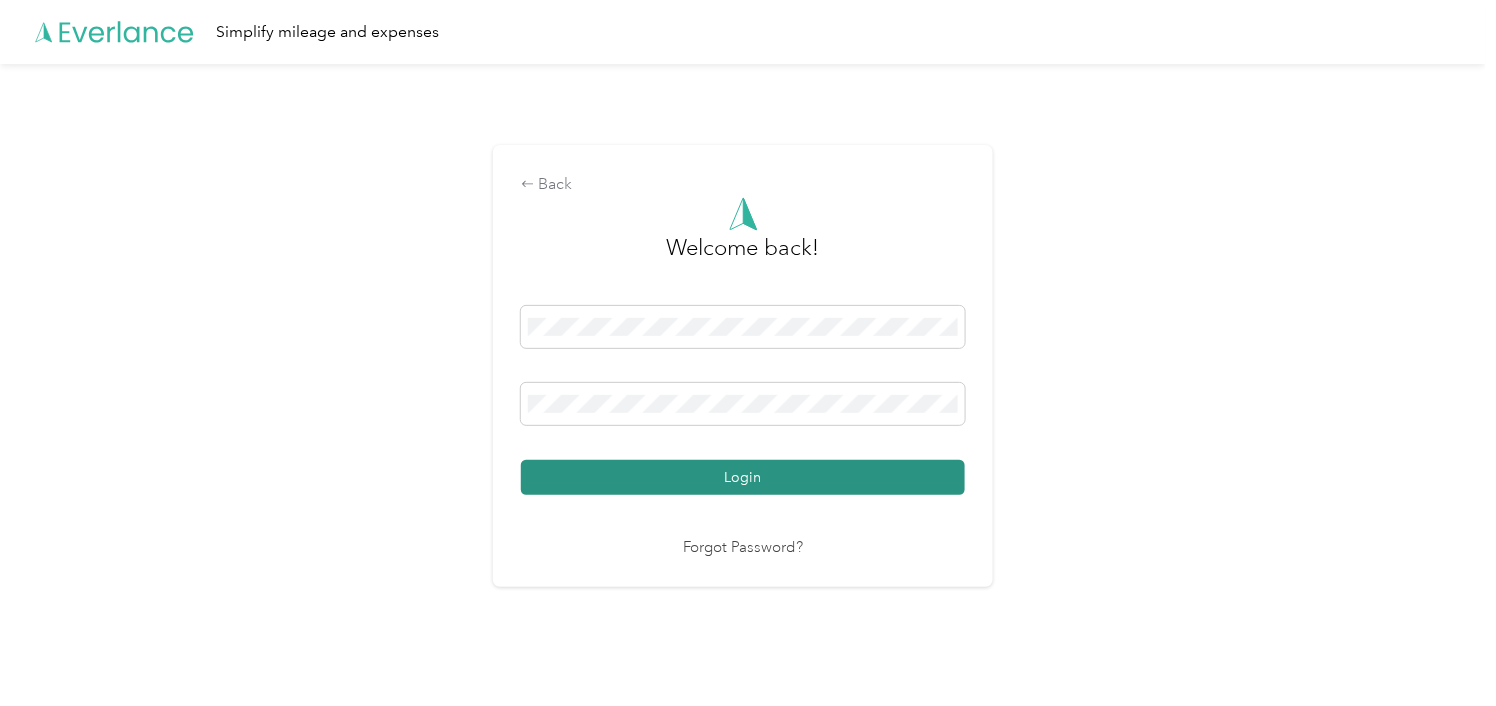 click on "Login" at bounding box center [743, 477] 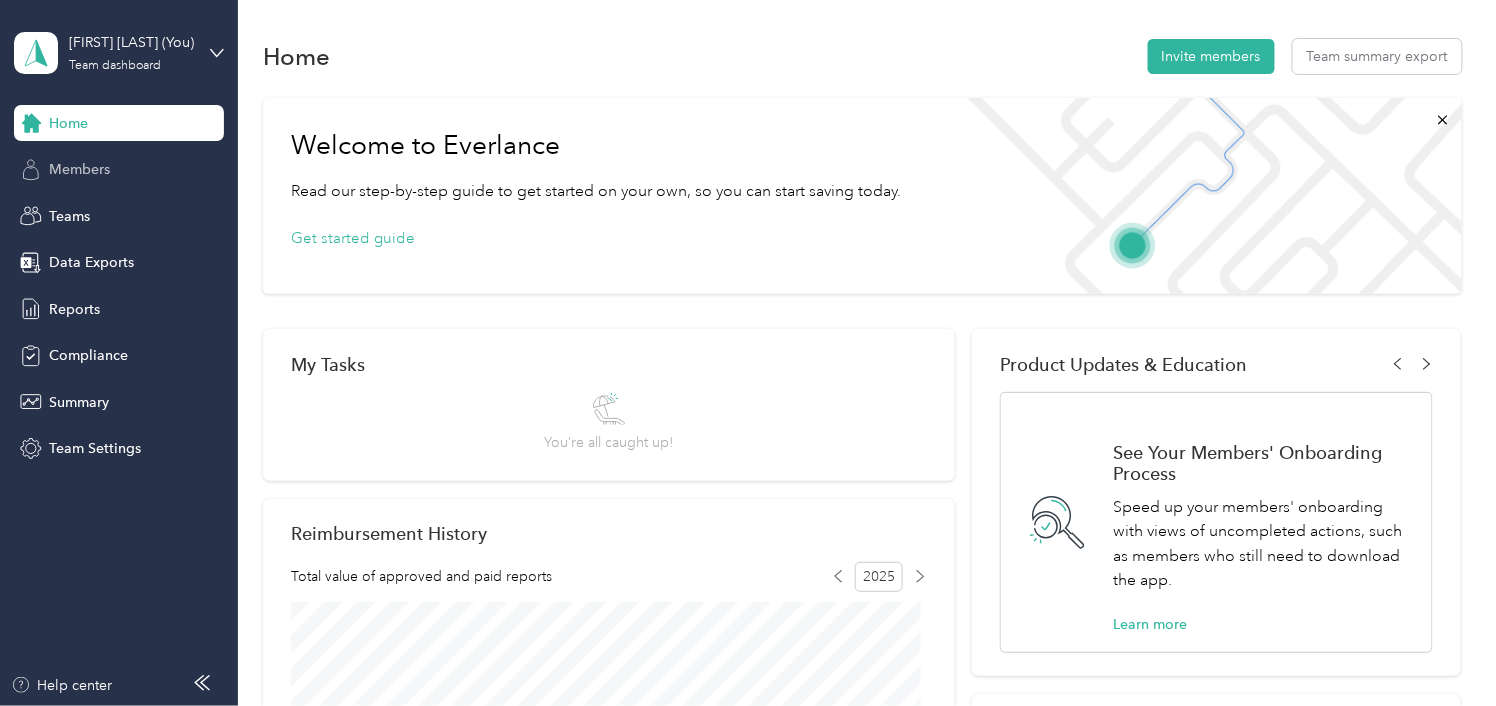 click on "Members" at bounding box center [79, 169] 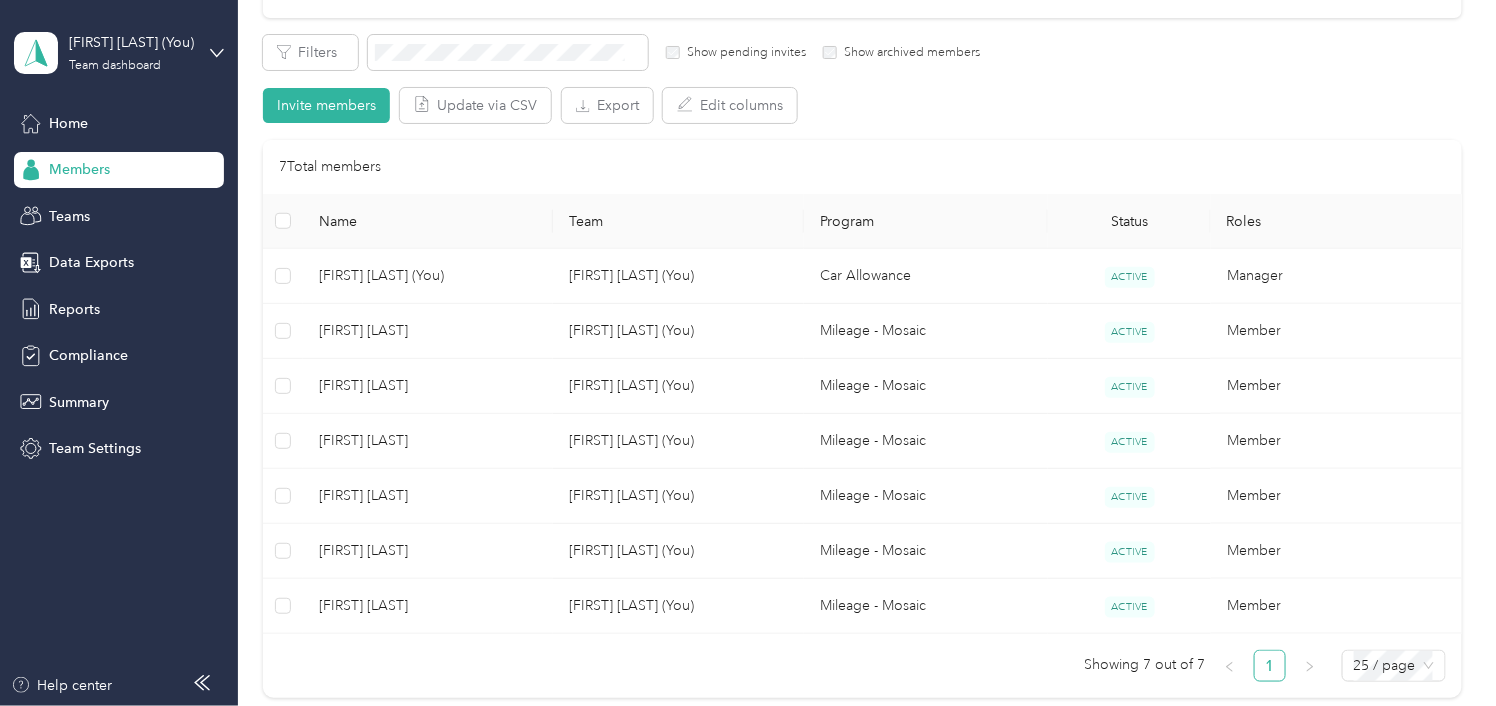 scroll, scrollTop: 499, scrollLeft: 0, axis: vertical 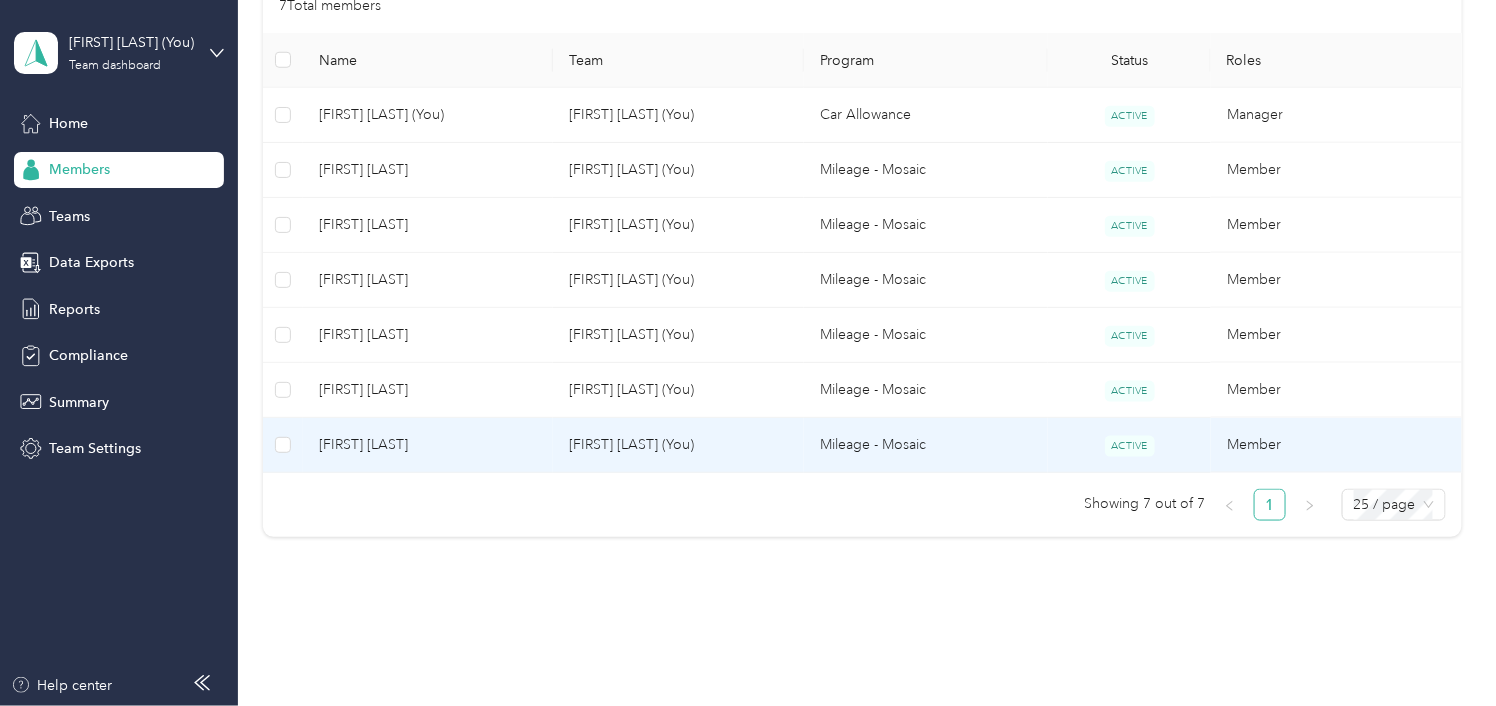 click on "[FIRST] [LAST]" at bounding box center [428, 445] 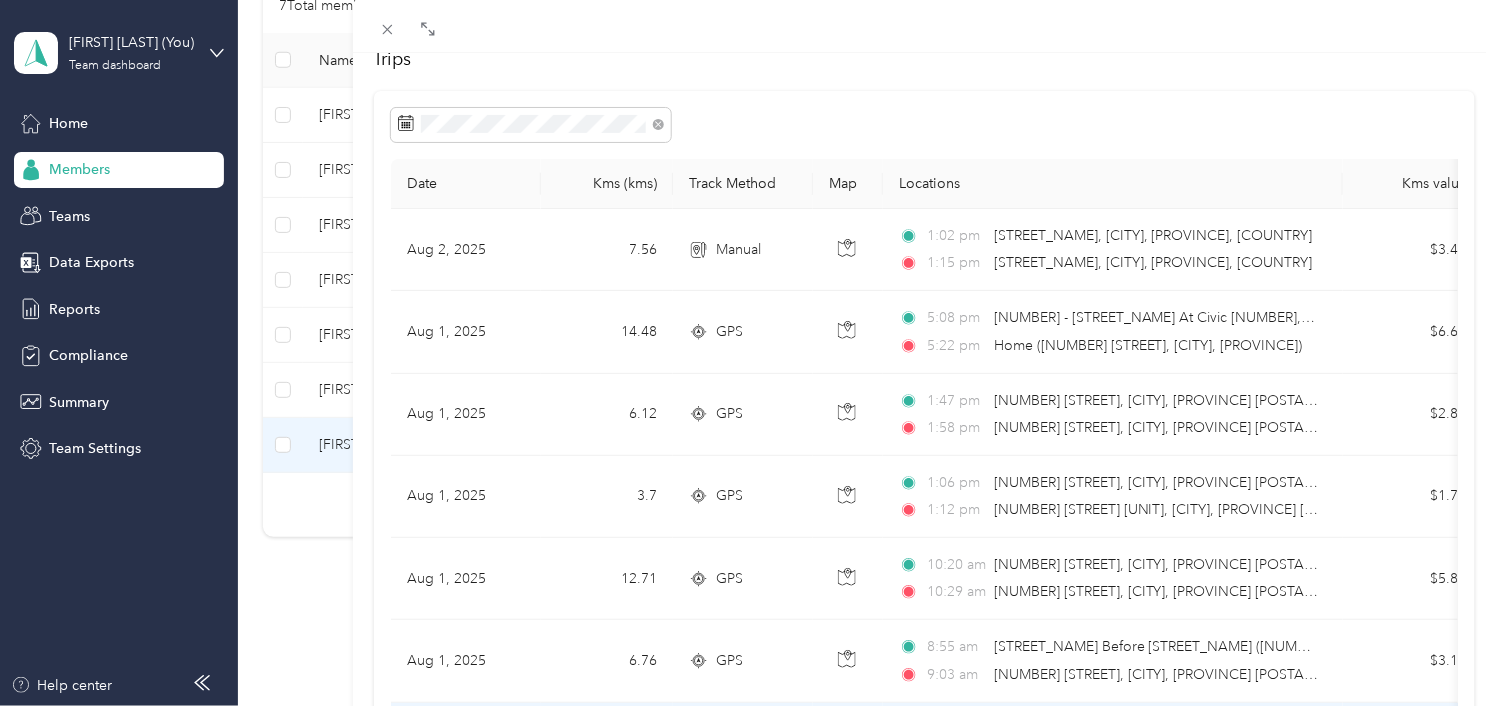 scroll, scrollTop: 0, scrollLeft: 0, axis: both 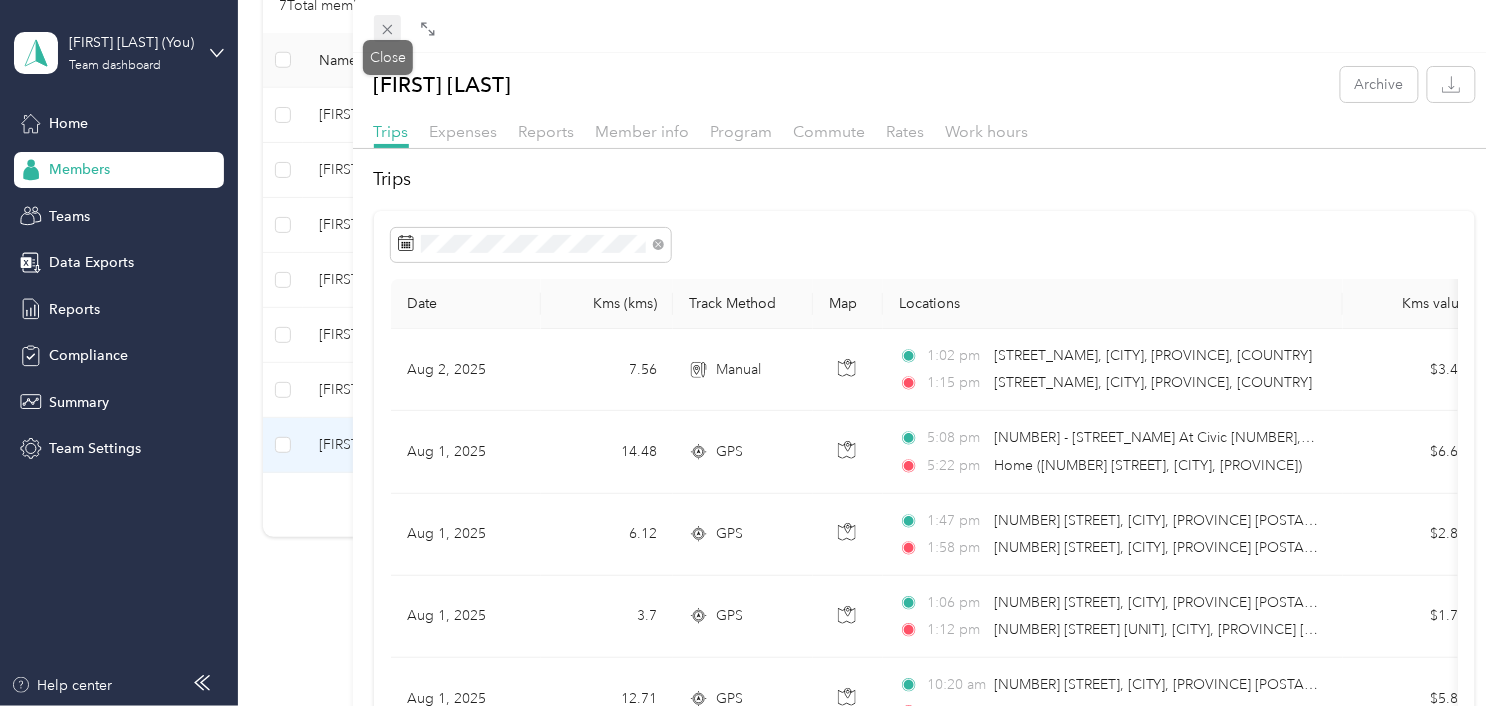 click 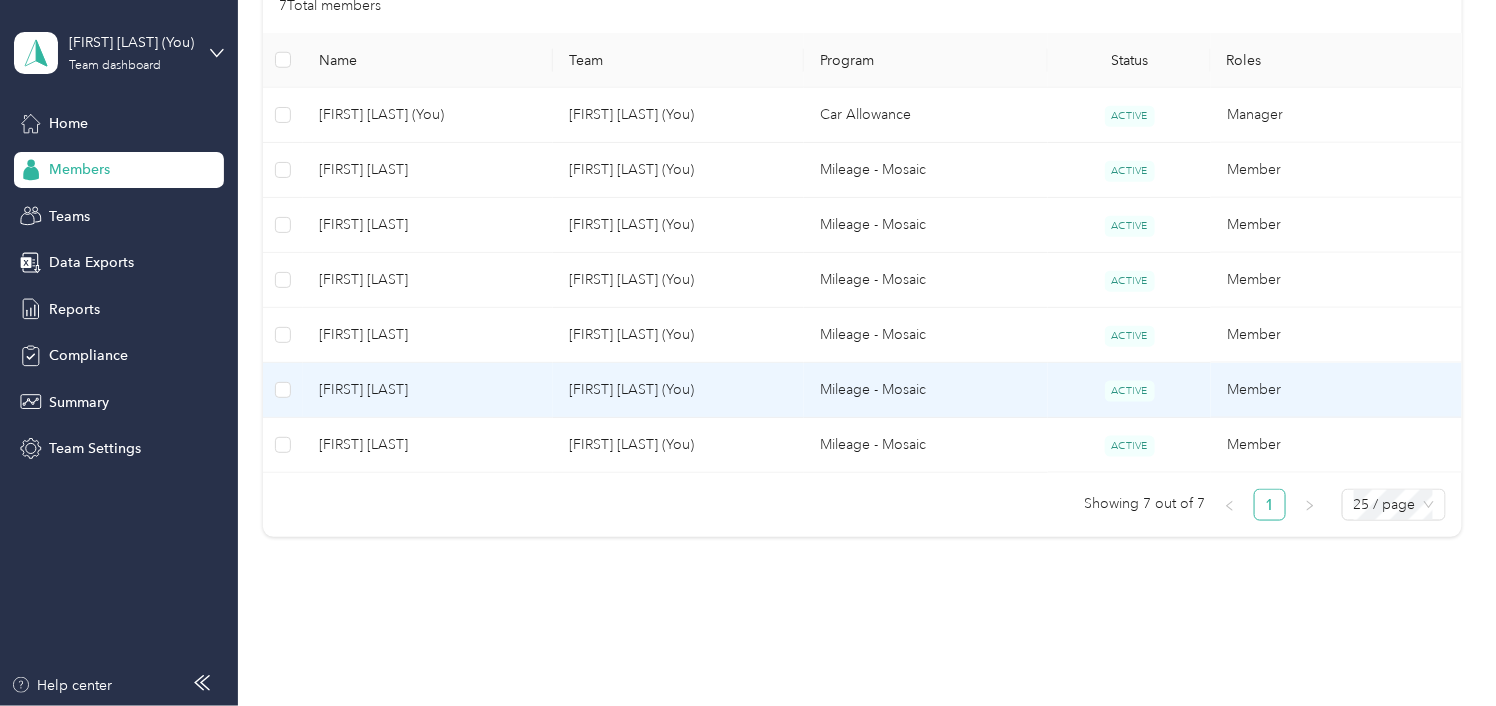 click on "[FIRST] [LAST]" at bounding box center [428, 390] 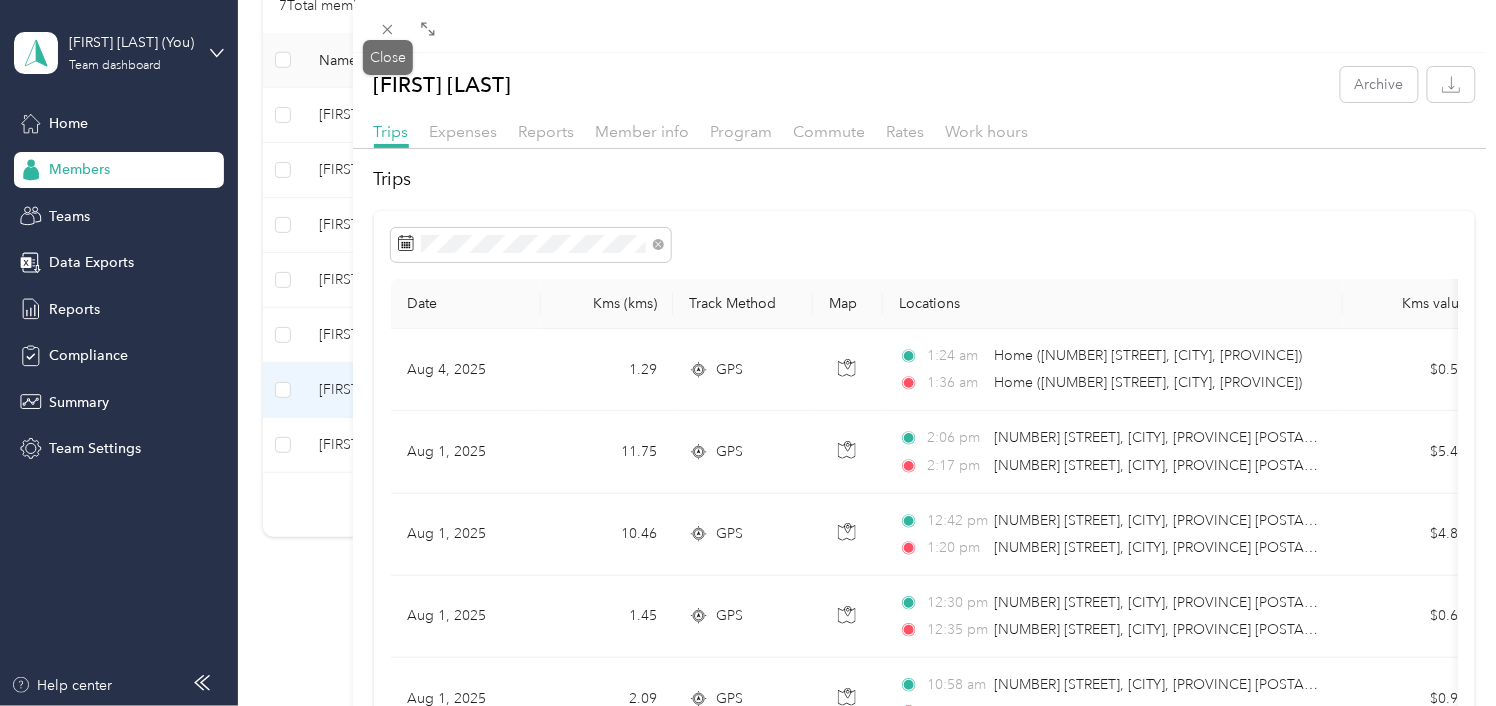 drag, startPoint x: 392, startPoint y: 30, endPoint x: 399, endPoint y: 131, distance: 101.24229 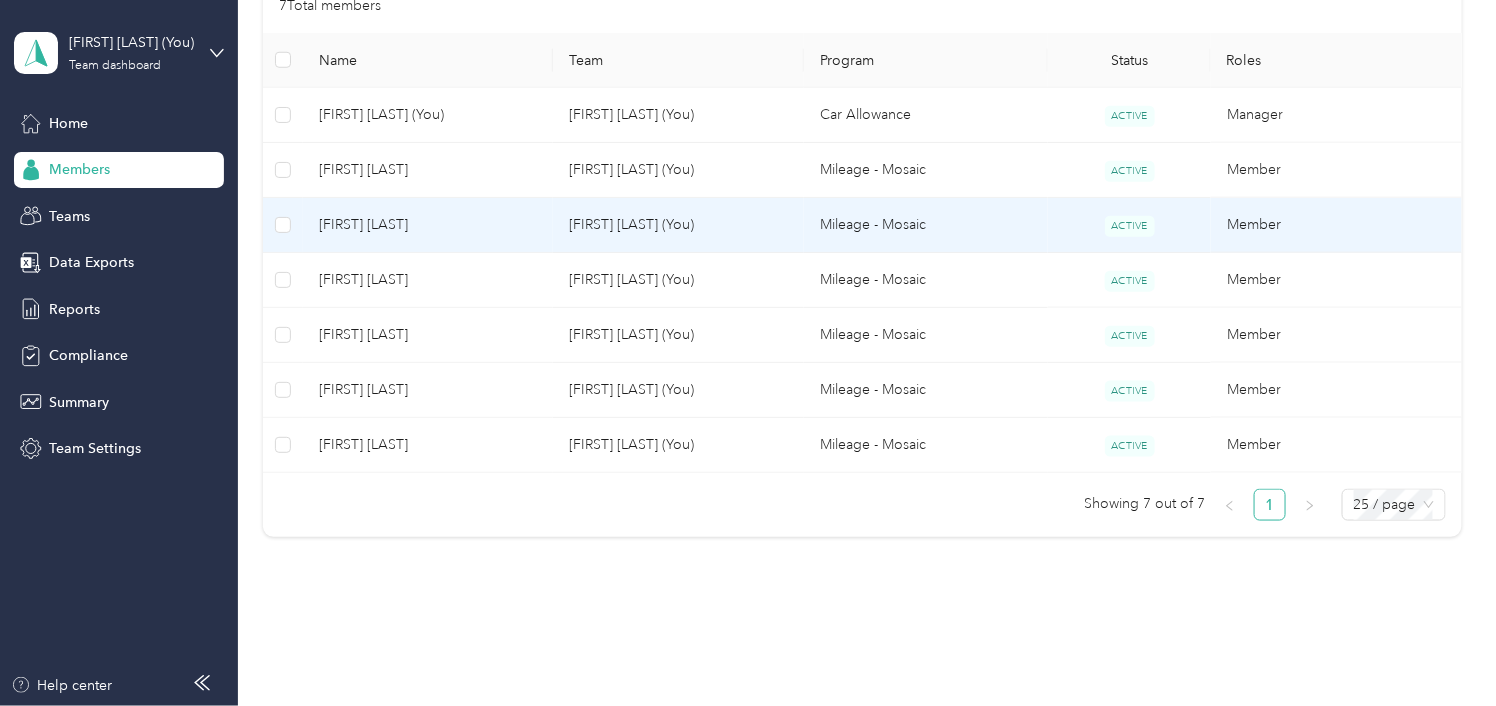 click on "[FIRST] [LAST]" at bounding box center (428, 225) 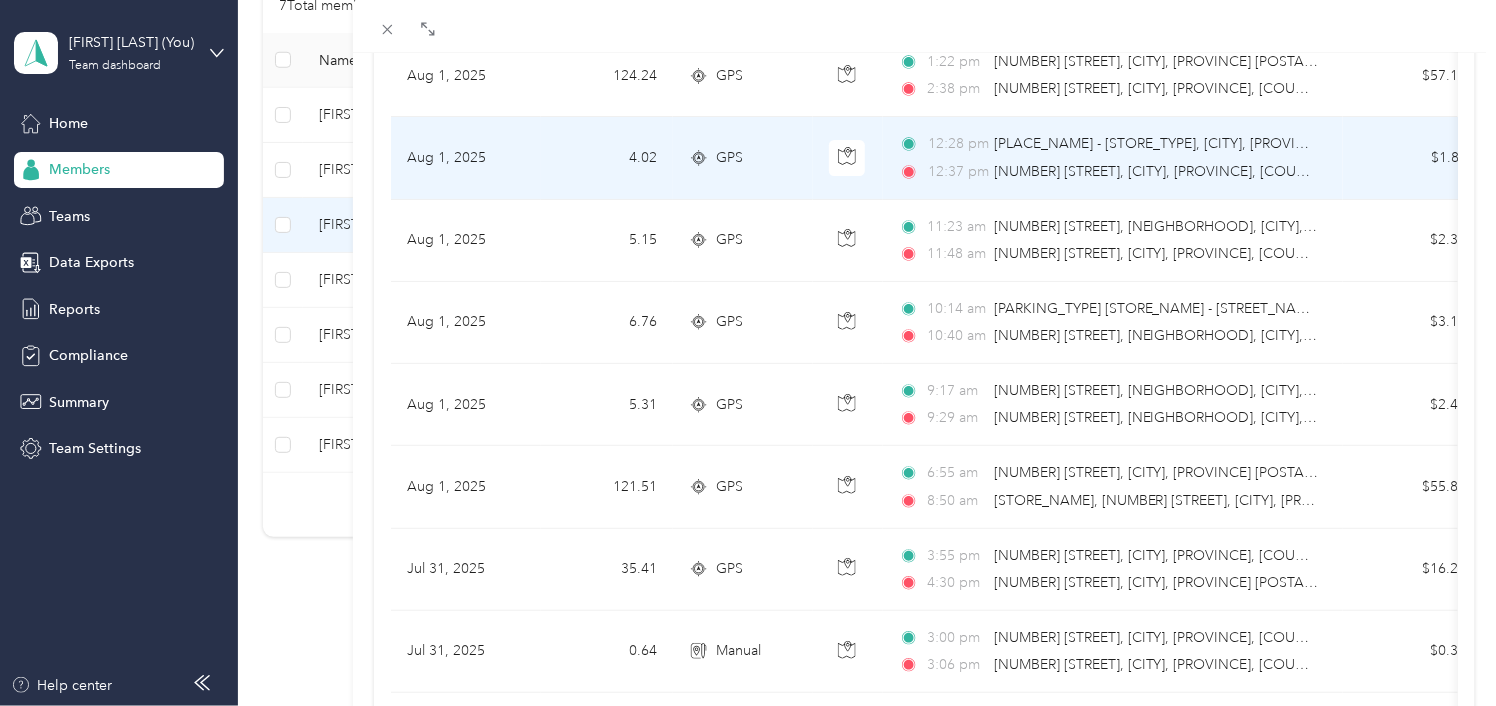 scroll, scrollTop: 249, scrollLeft: 0, axis: vertical 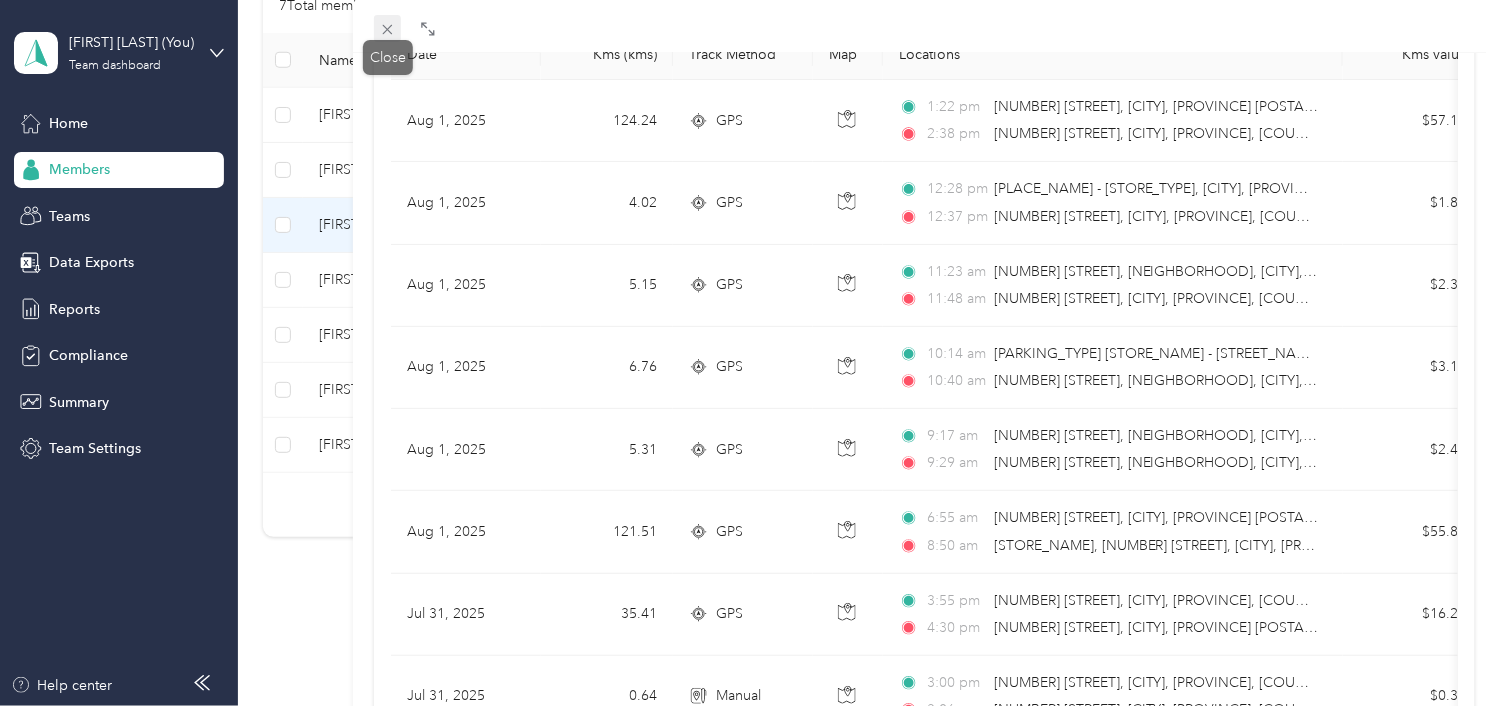click 